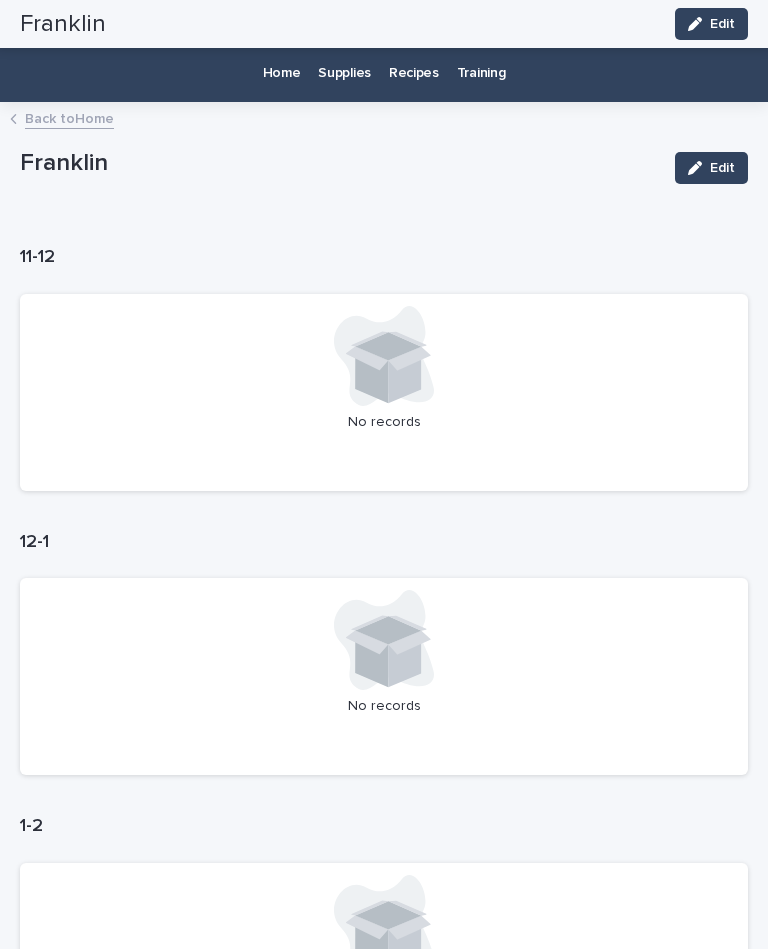 scroll, scrollTop: 0, scrollLeft: 0, axis: both 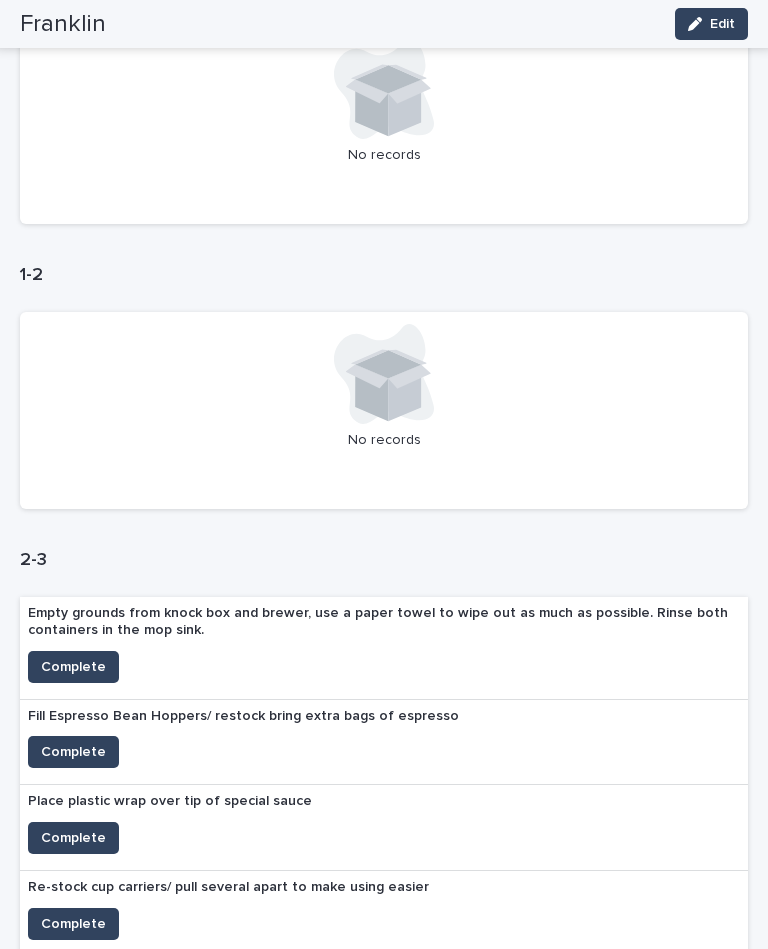 click on "Complete" at bounding box center (73, 667) 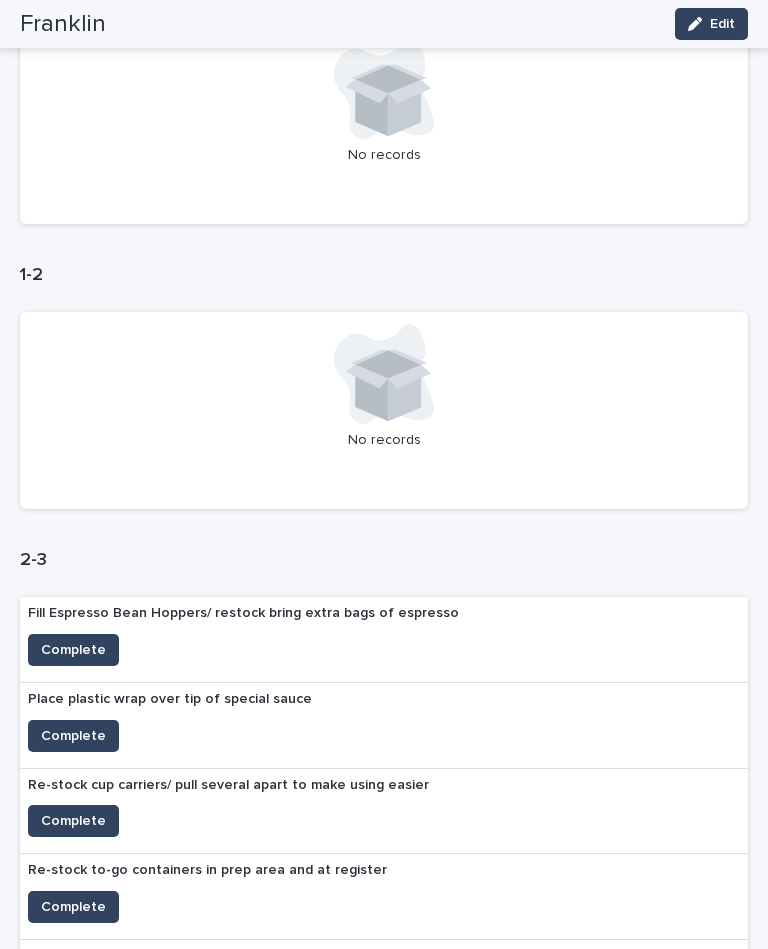 click on "Complete" at bounding box center [73, 821] 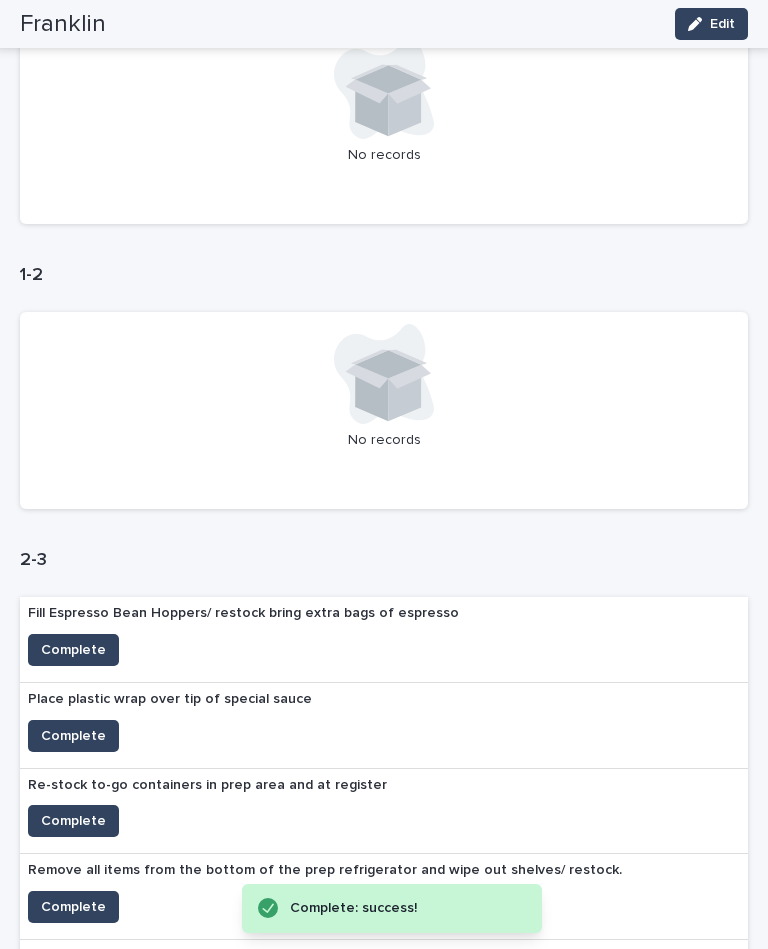 click on "Complete" at bounding box center [73, 821] 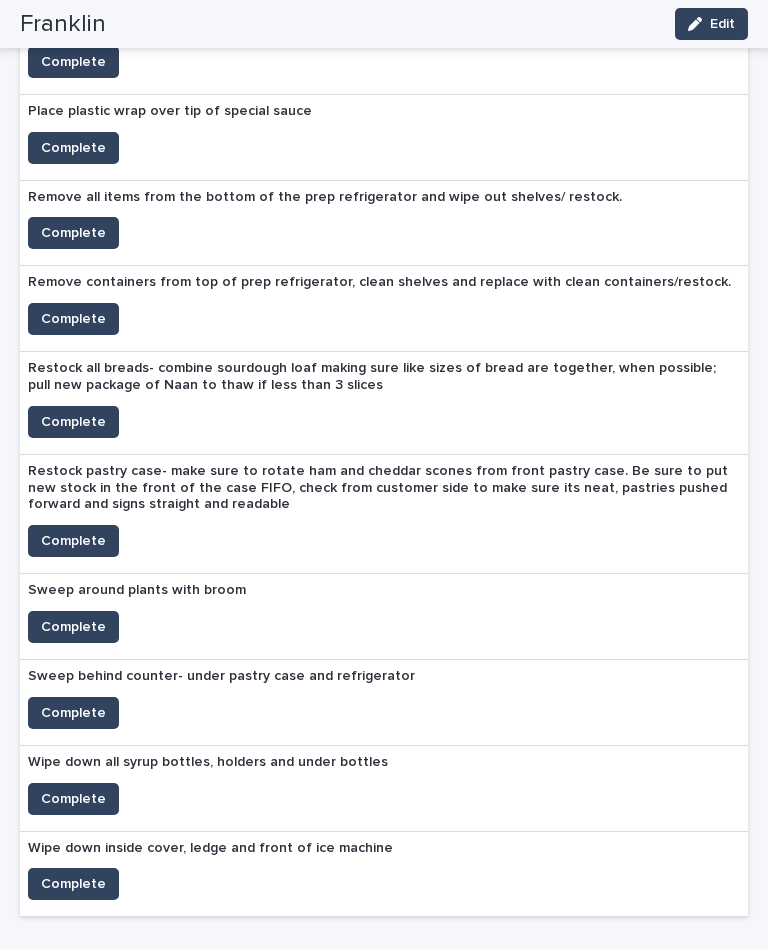 scroll, scrollTop: 1185, scrollLeft: 0, axis: vertical 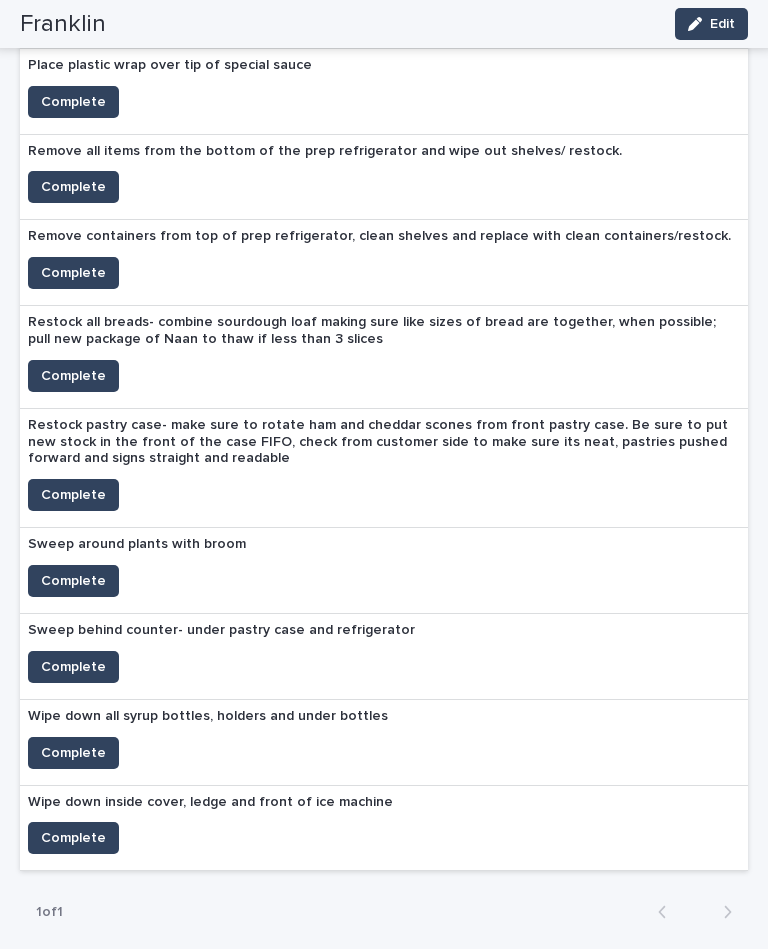 click on "Complete" at bounding box center [73, 376] 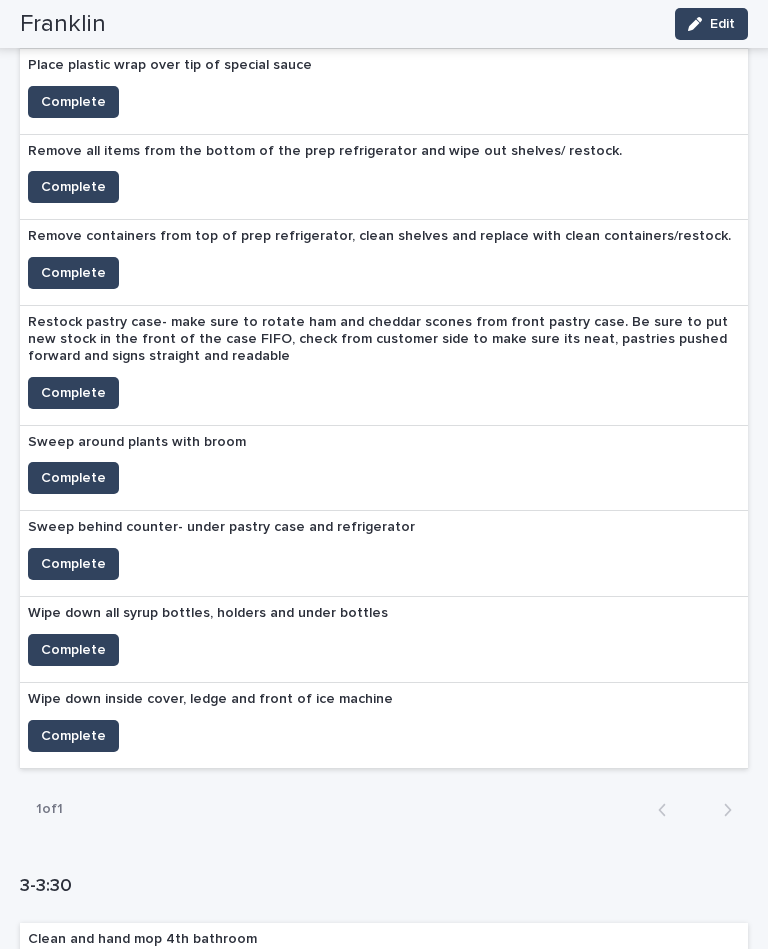 click on "Complete" at bounding box center [73, 975] 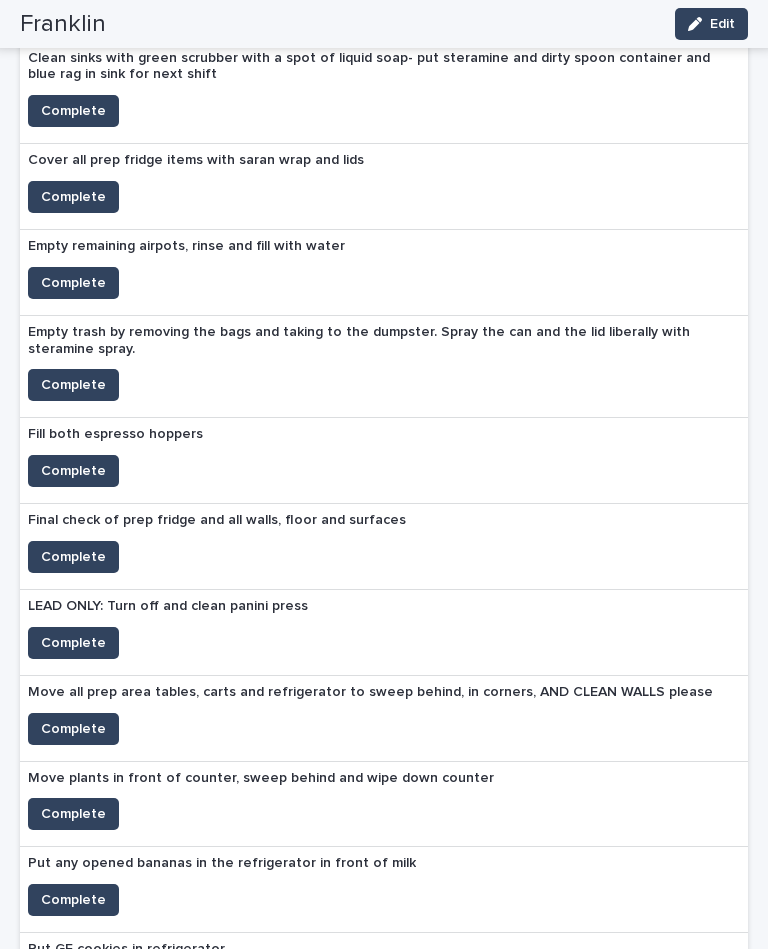 scroll, scrollTop: 2066, scrollLeft: 0, axis: vertical 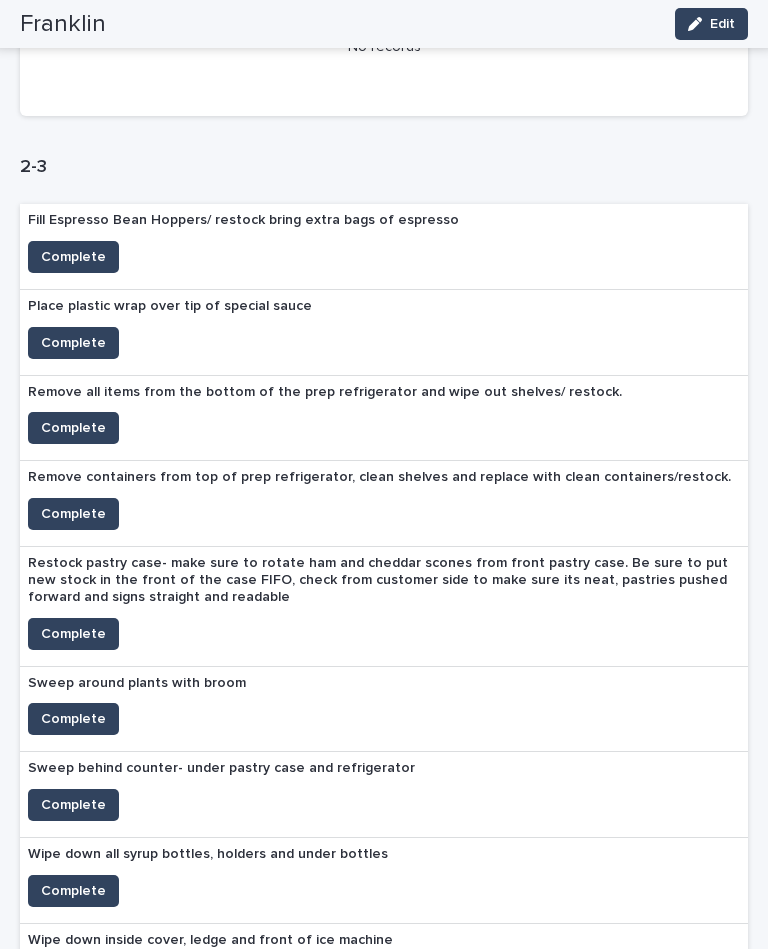 click on "Complete" at bounding box center [73, 257] 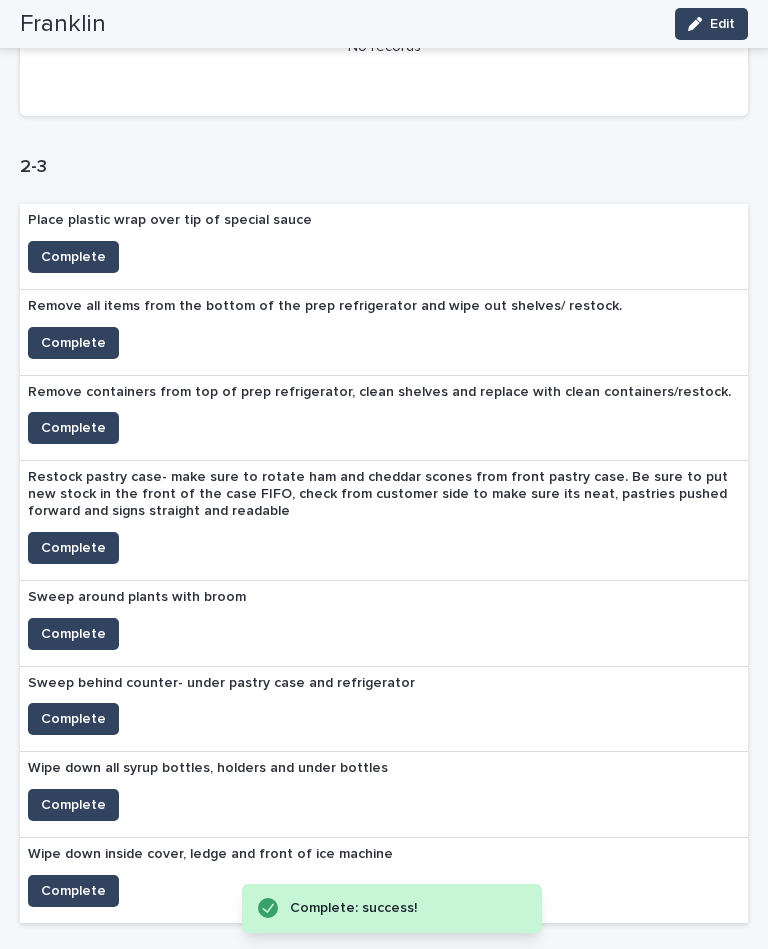 click on "Complete" at bounding box center (73, 343) 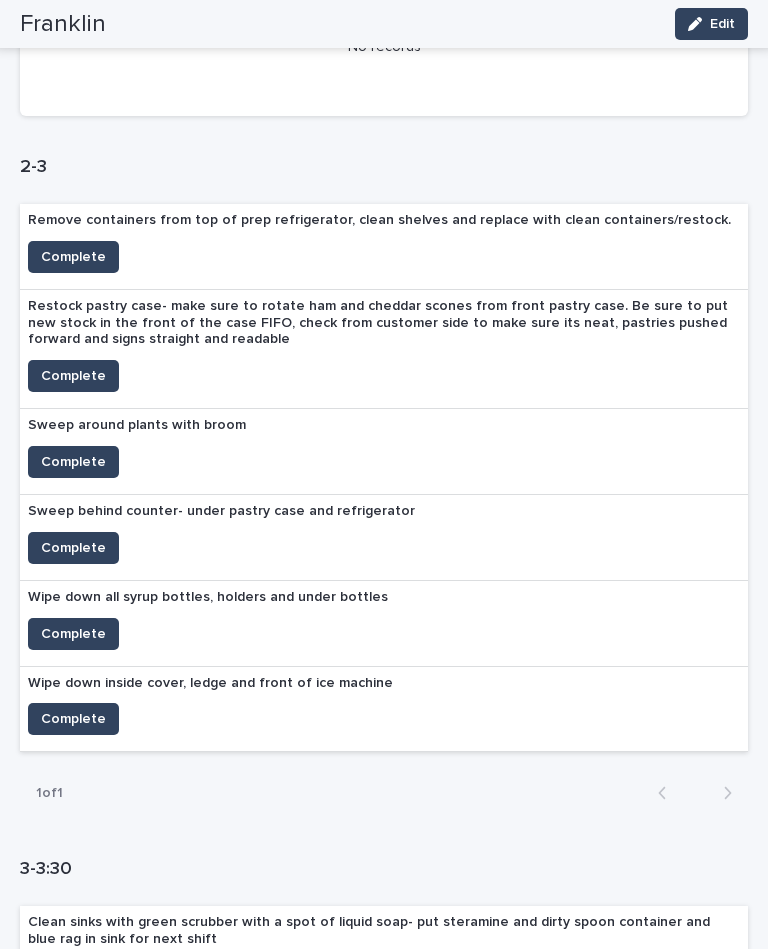 click on "Complete" at bounding box center (73, 257) 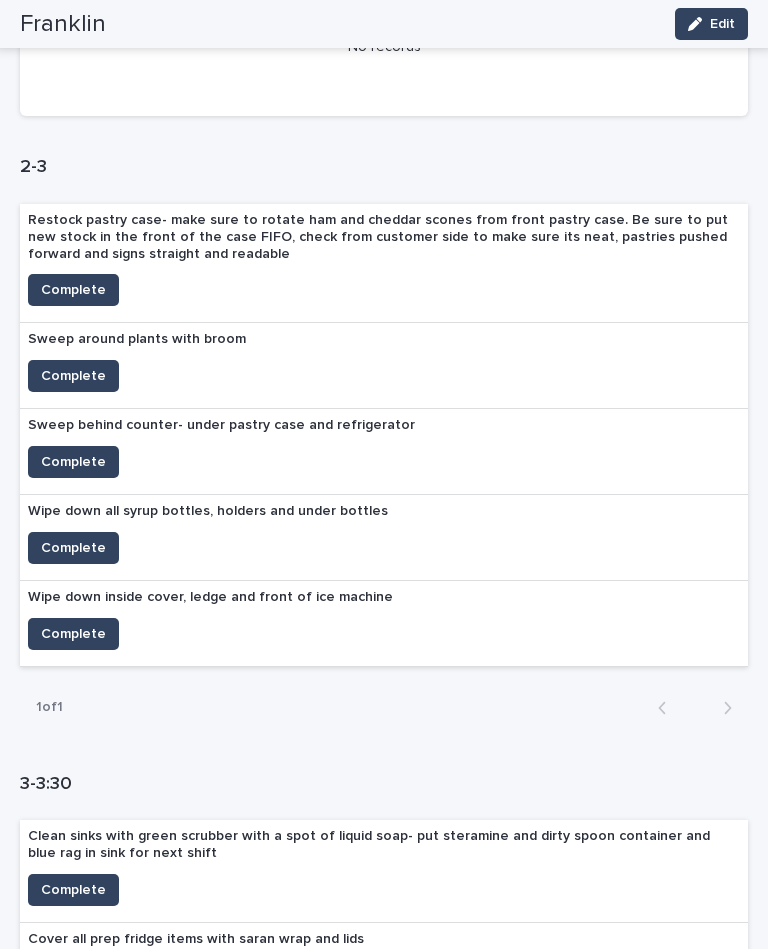 click on "Complete" at bounding box center (73, 548) 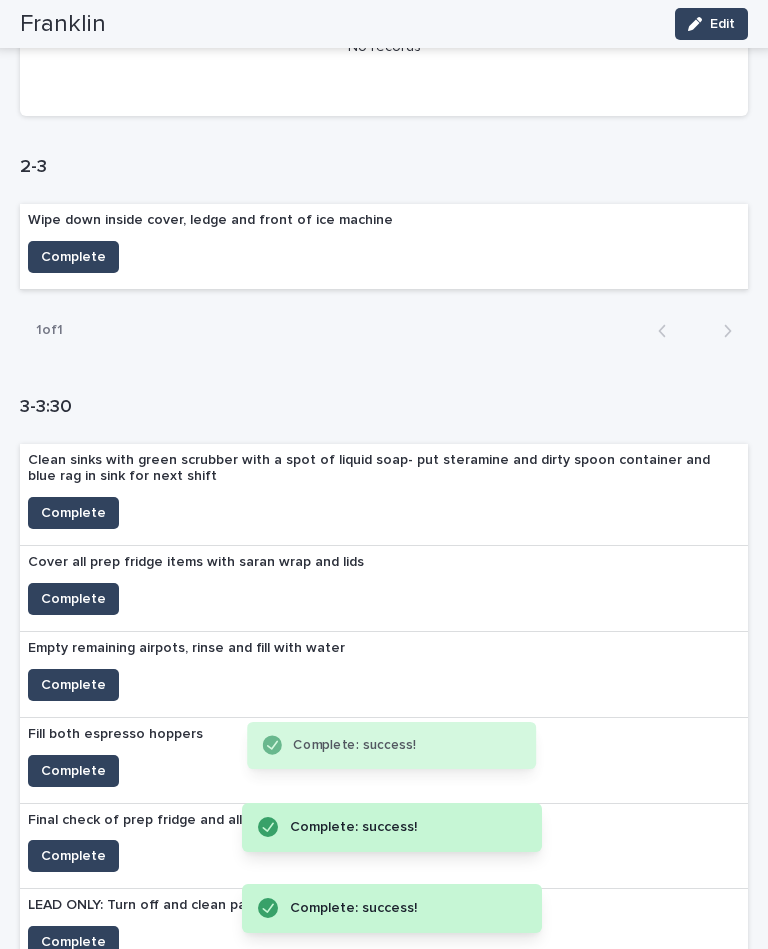 click on "Complete" at bounding box center [73, 257] 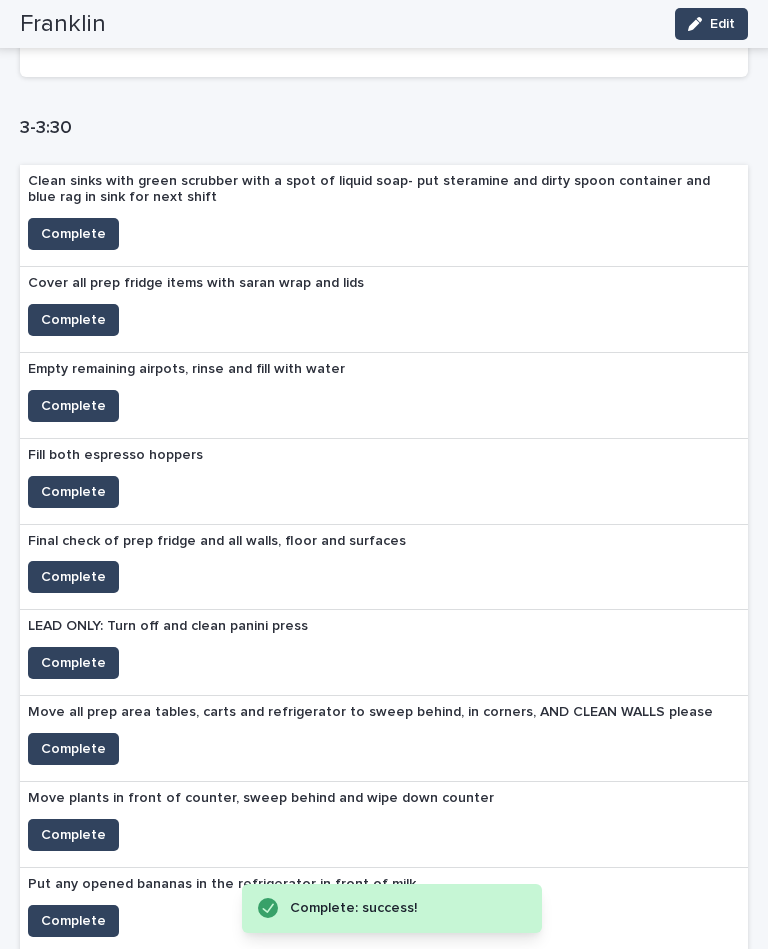 scroll, scrollTop: 1267, scrollLeft: 0, axis: vertical 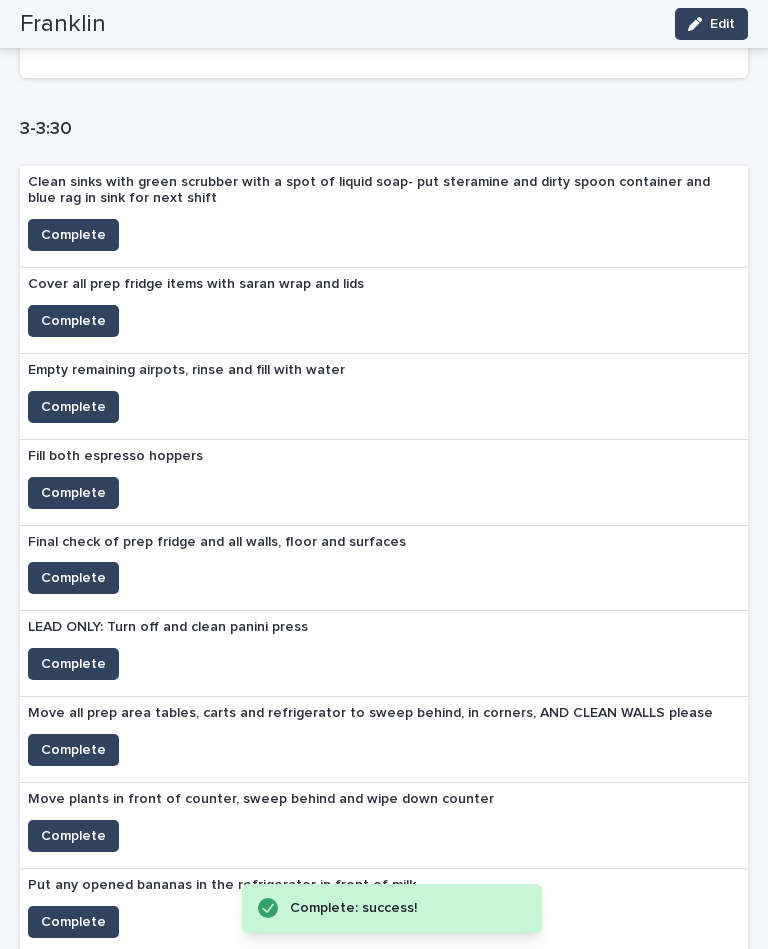 click on "Complete" at bounding box center (73, 235) 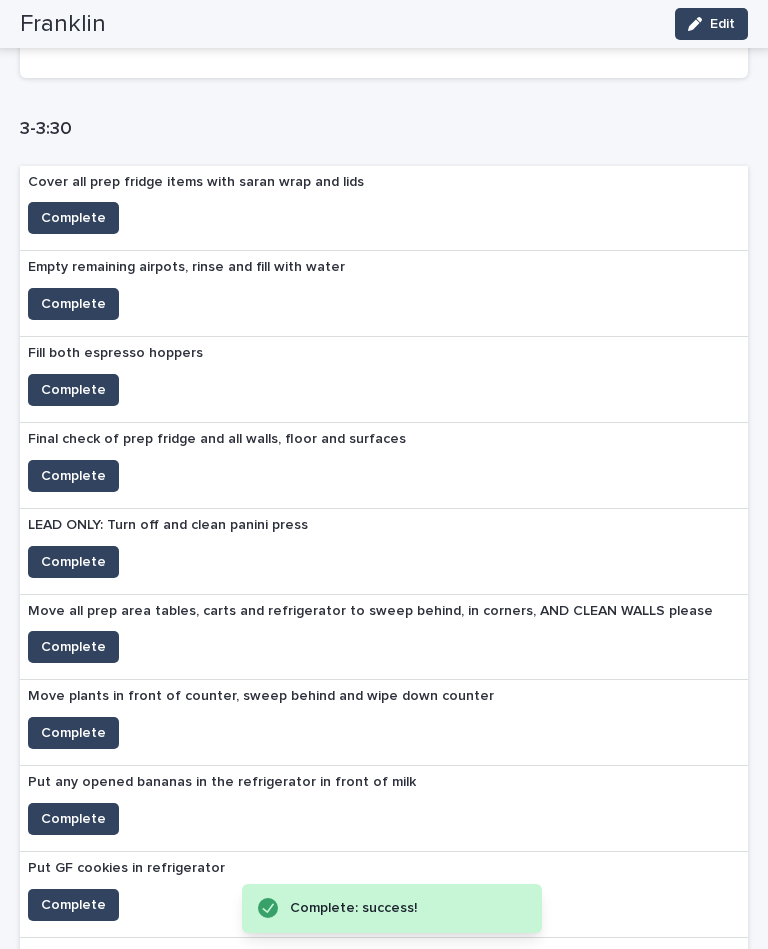 click on "Complete" at bounding box center (73, 390) 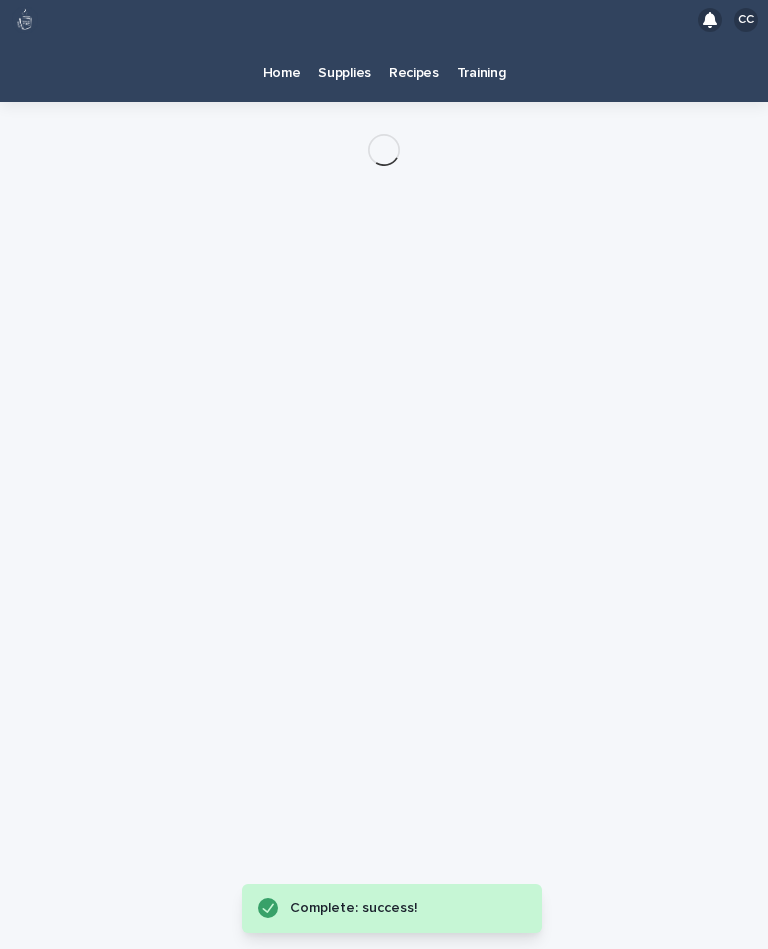 click on "Loading... Saving… Loading... Saving…" at bounding box center [384, 500] 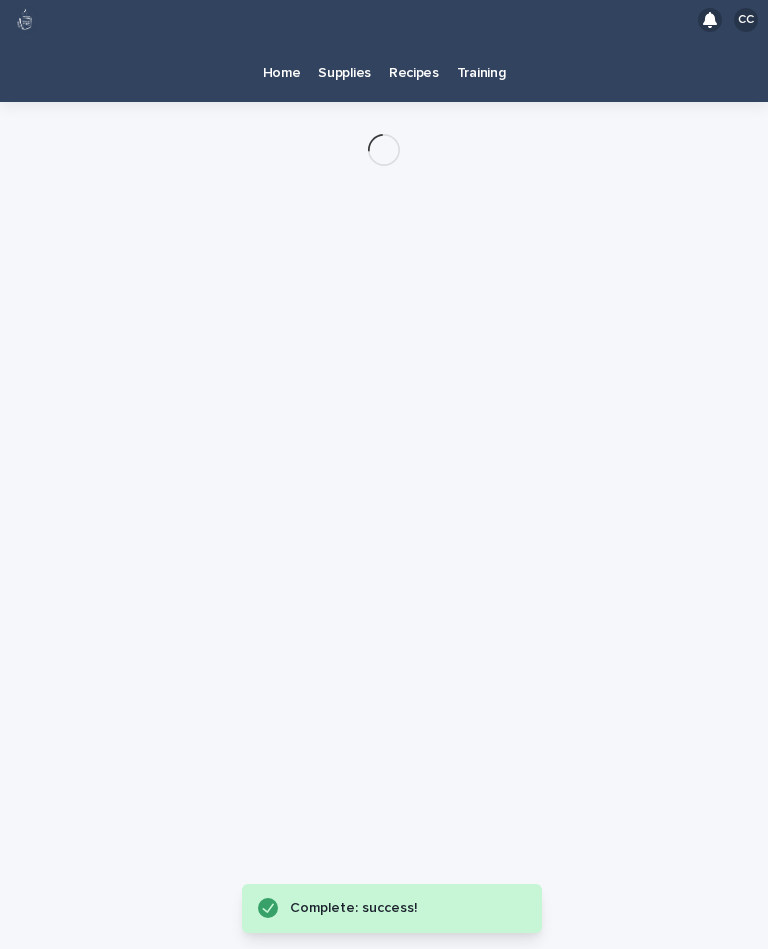 scroll, scrollTop: 0, scrollLeft: 0, axis: both 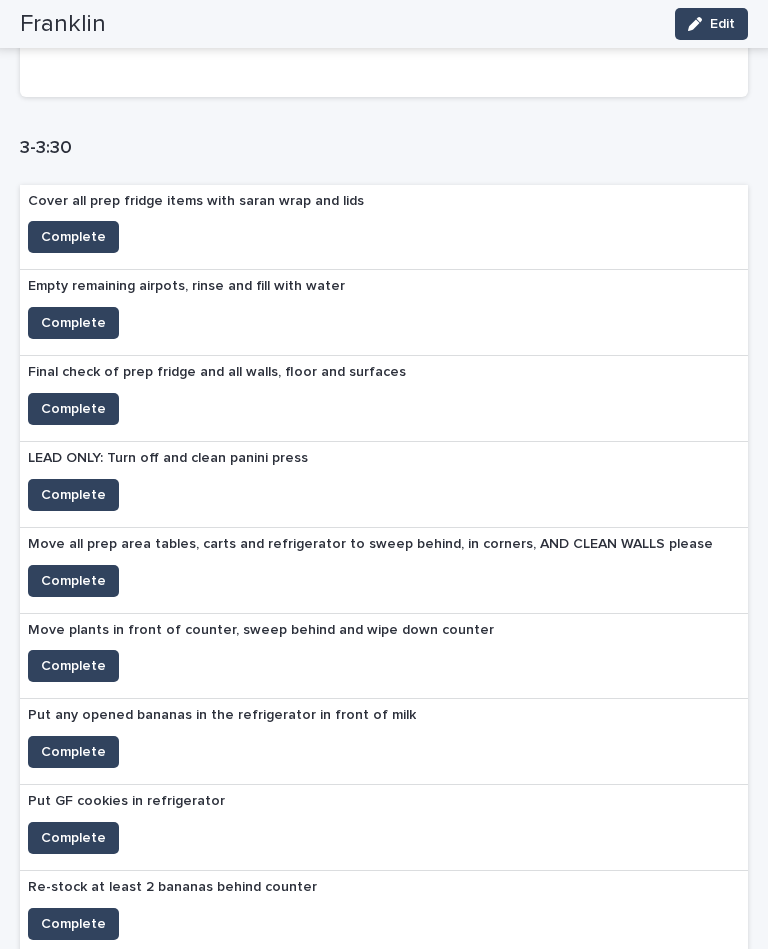 click on "Complete" at bounding box center (73, 323) 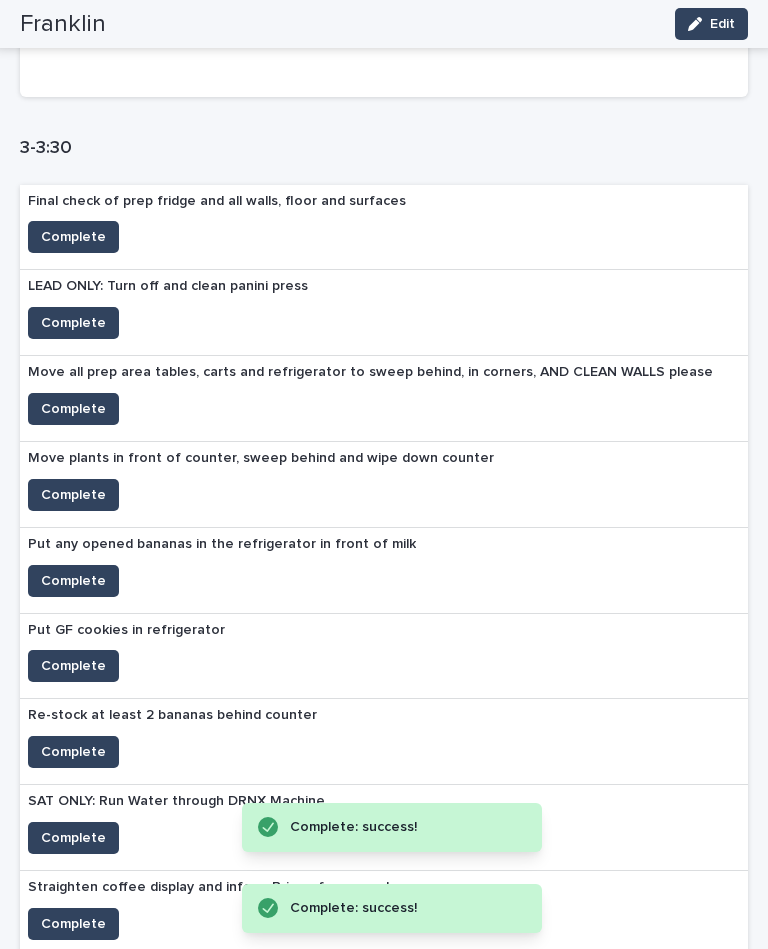 click on "Complete" at bounding box center [73, 237] 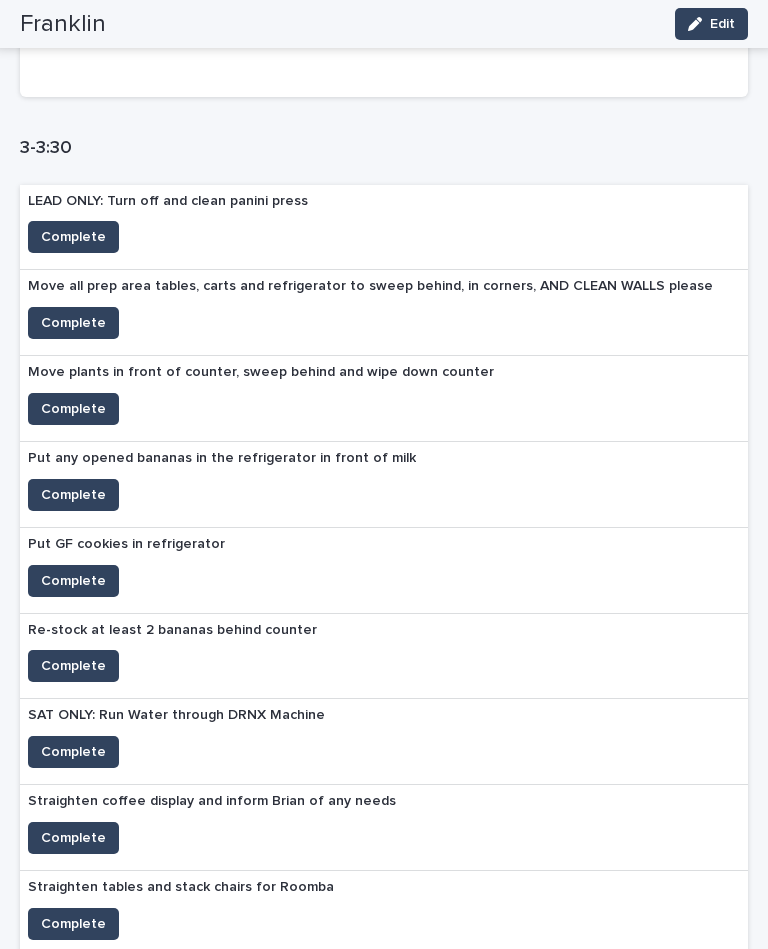 click on "Complete" at bounding box center (73, 237) 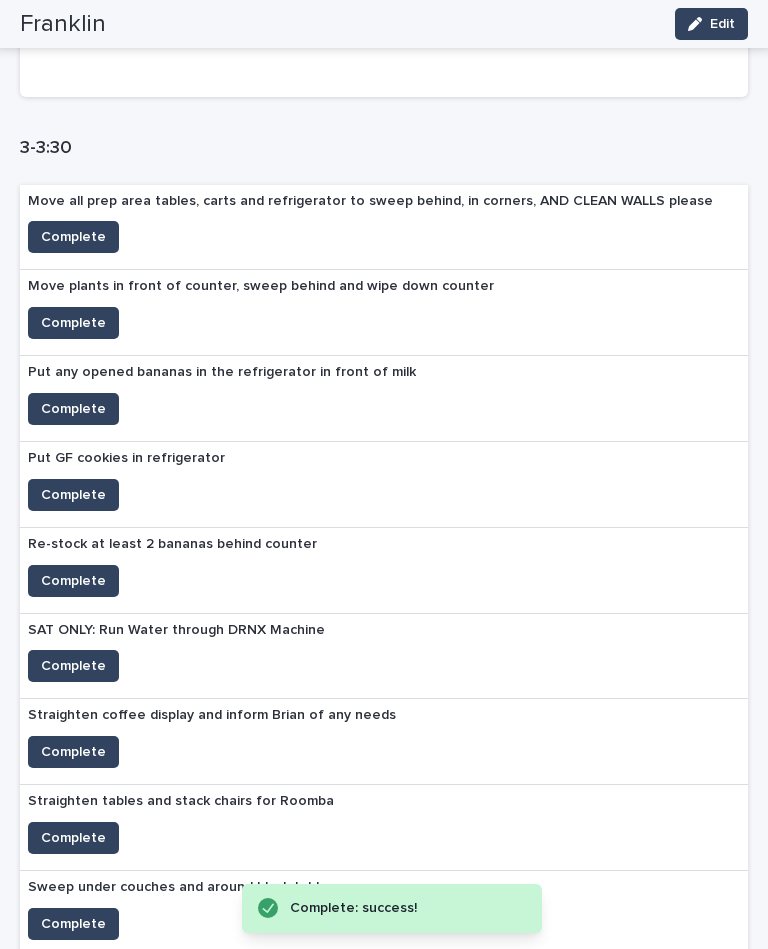 click on "Complete" at bounding box center [73, 237] 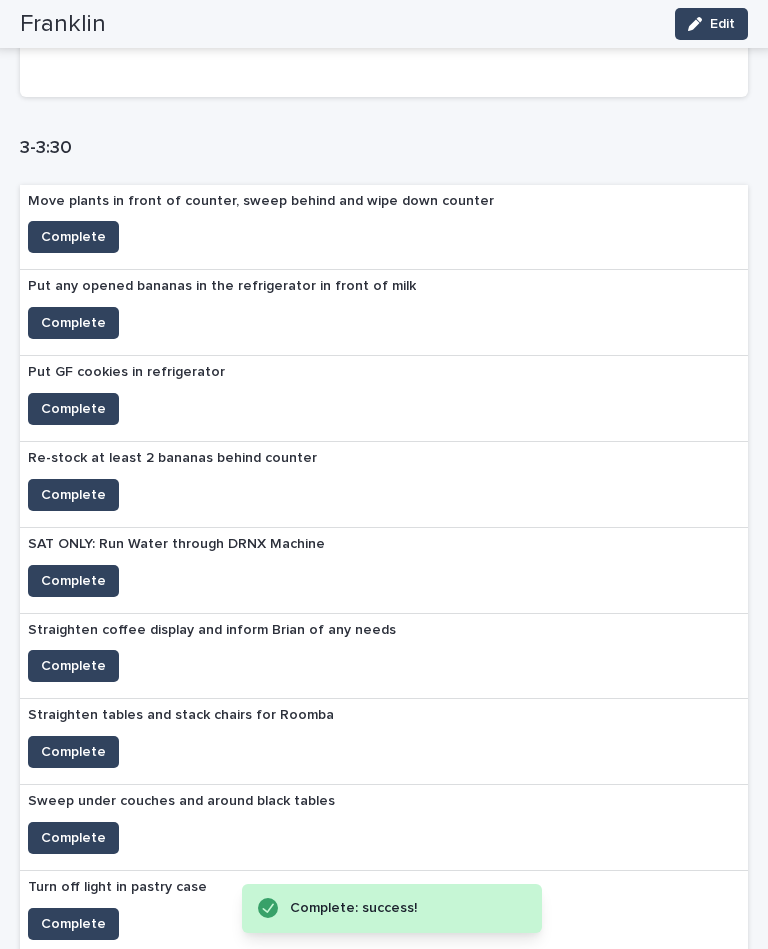 click on "Complete" at bounding box center [73, 752] 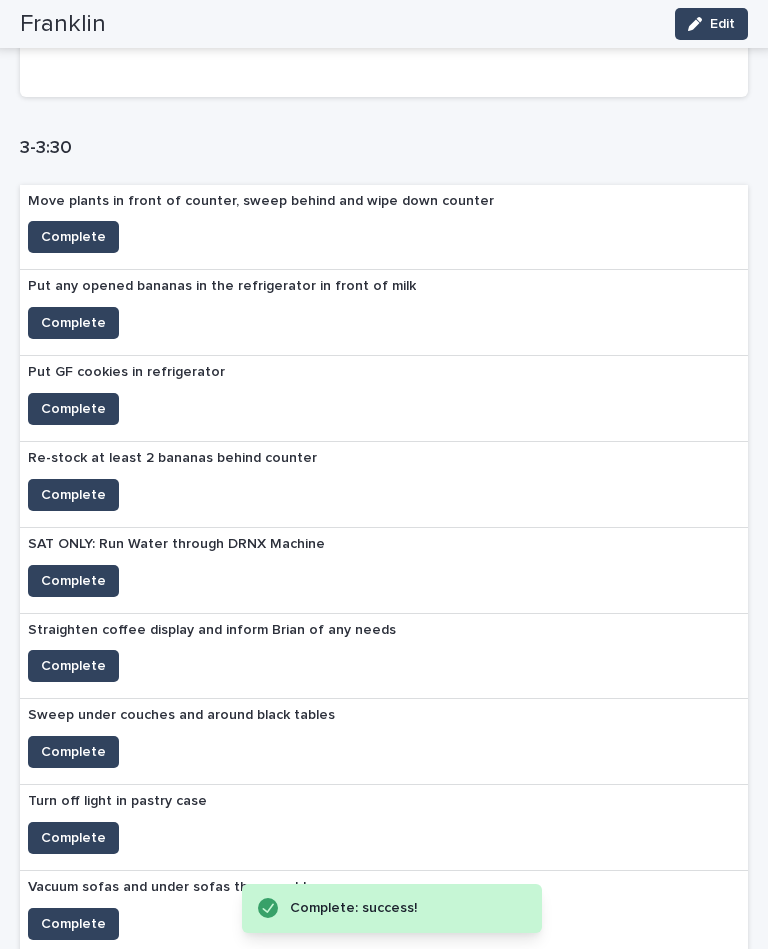 click on "Complete" at bounding box center (73, 581) 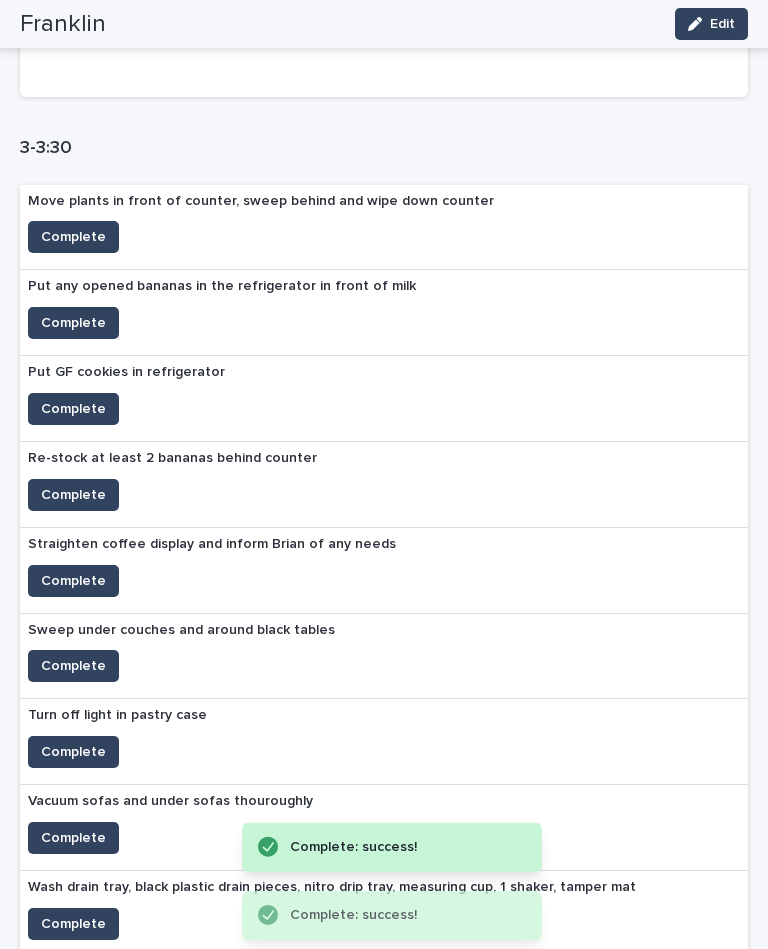 click on "Complete" at bounding box center [73, 323] 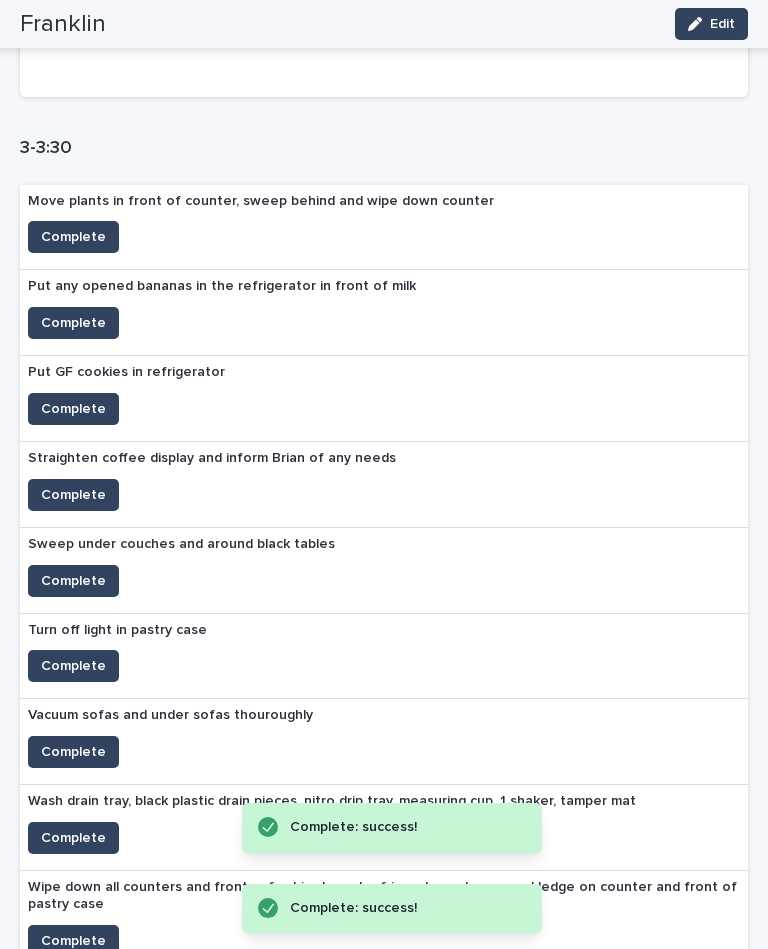click on "Complete" at bounding box center (73, 237) 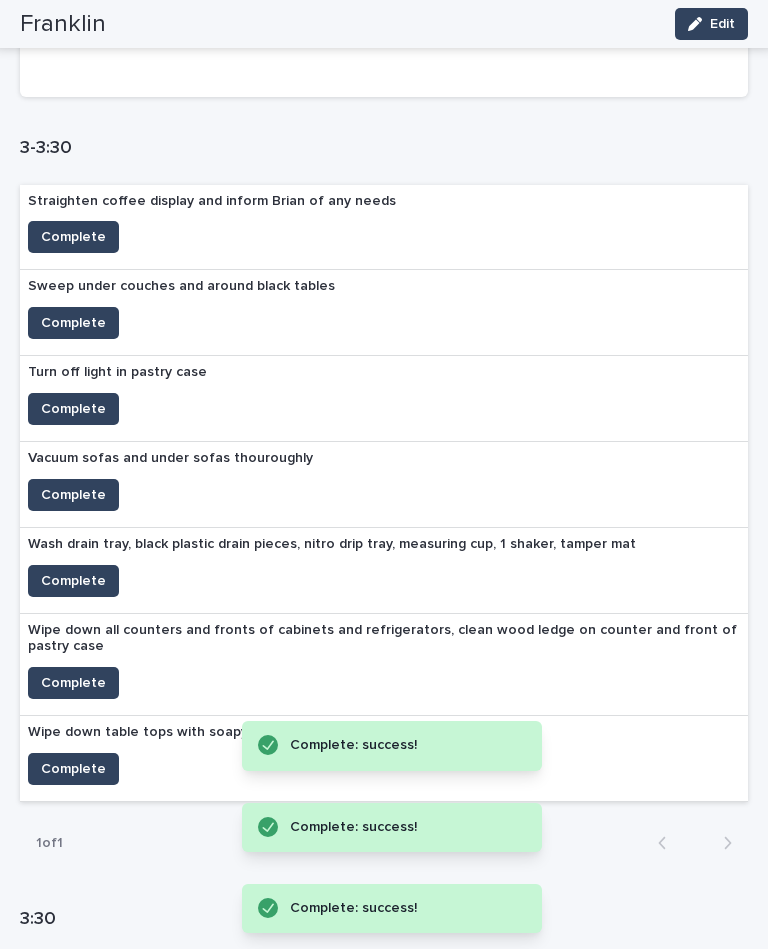 click on "Complete" at bounding box center (73, 769) 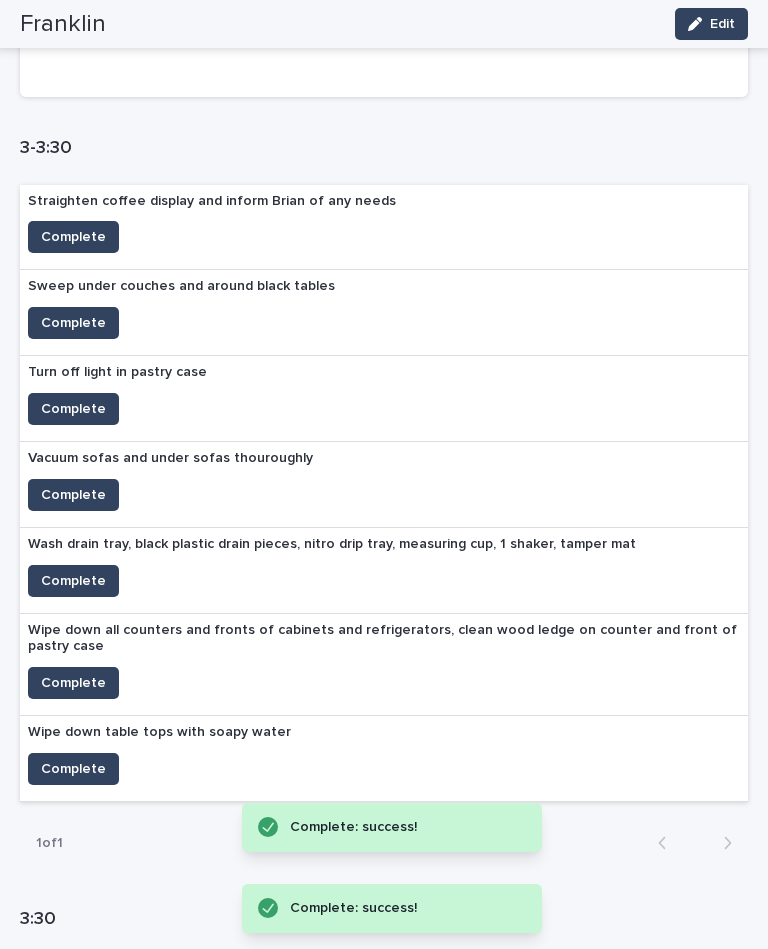 click on "Complete" at bounding box center [73, 683] 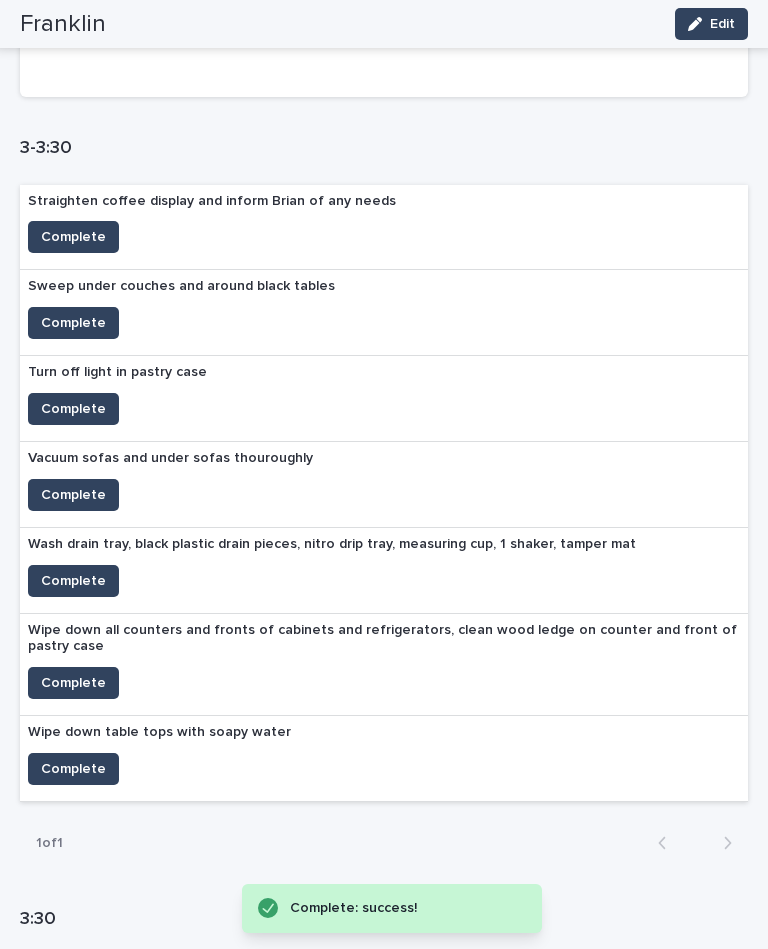click on "Complete" at bounding box center [73, 581] 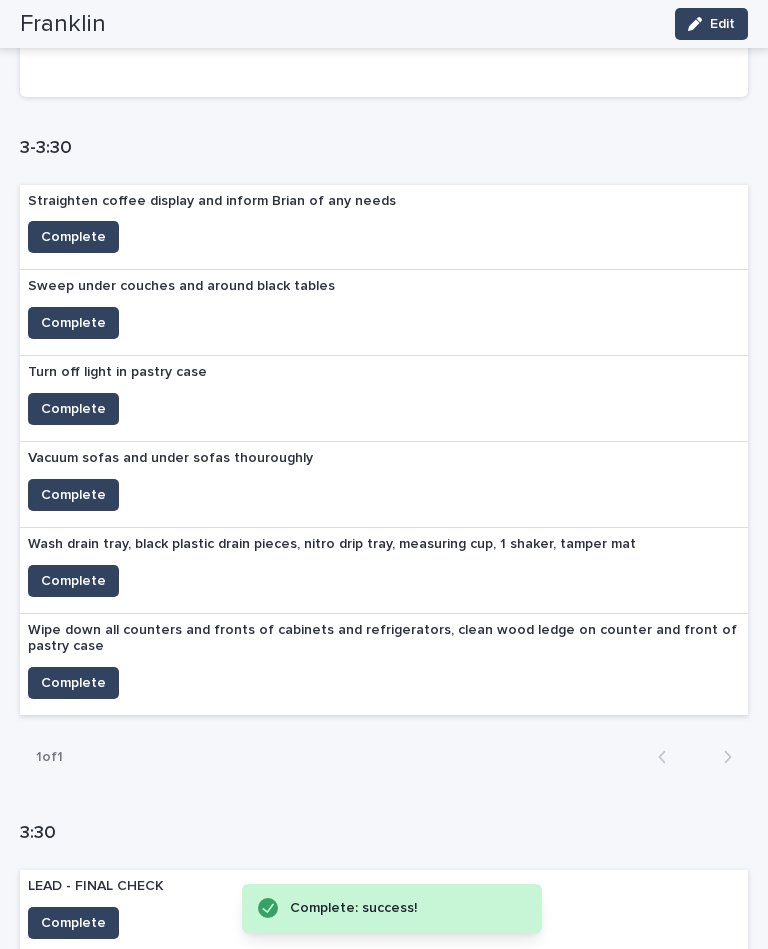 click on "Complete" at bounding box center (73, 495) 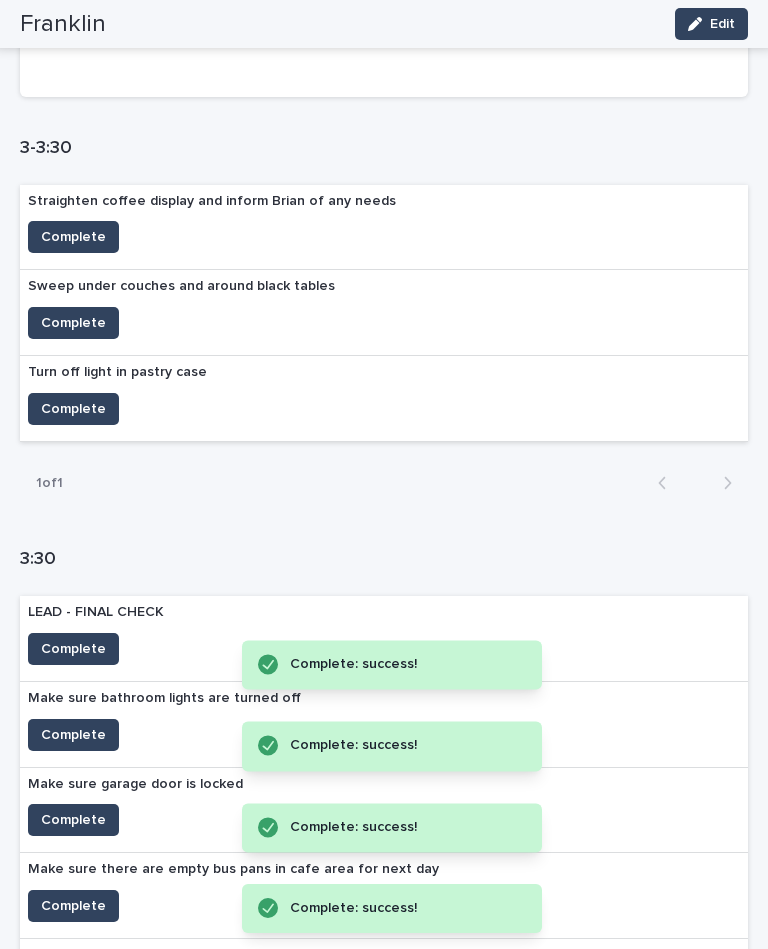 click on "Complete" at bounding box center [73, 409] 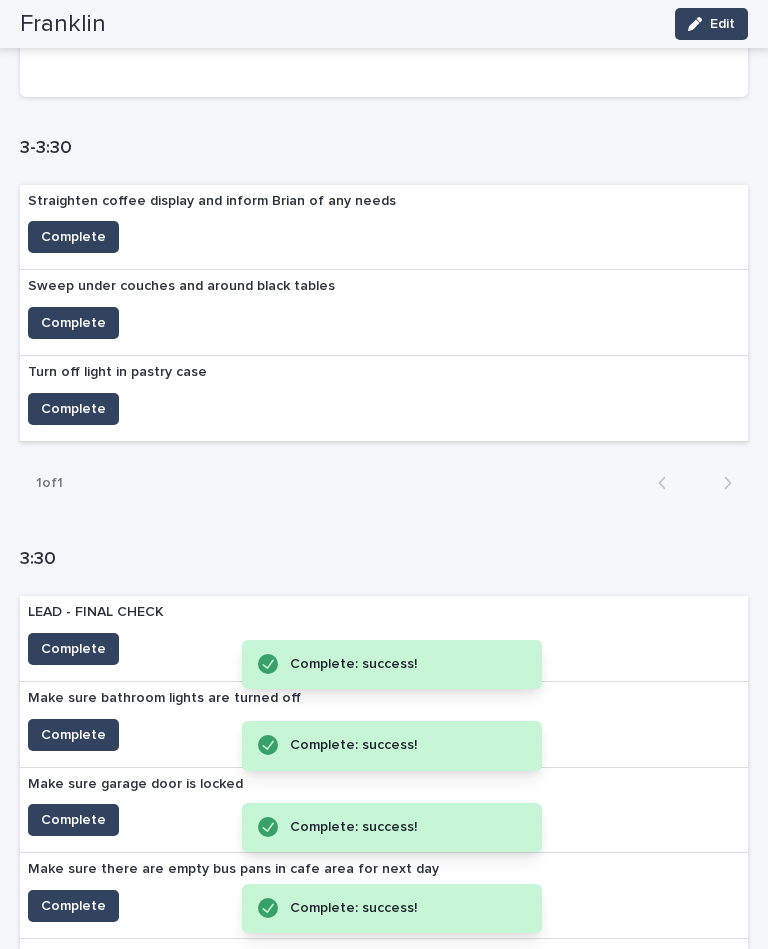 click on "Complete" at bounding box center (73, 323) 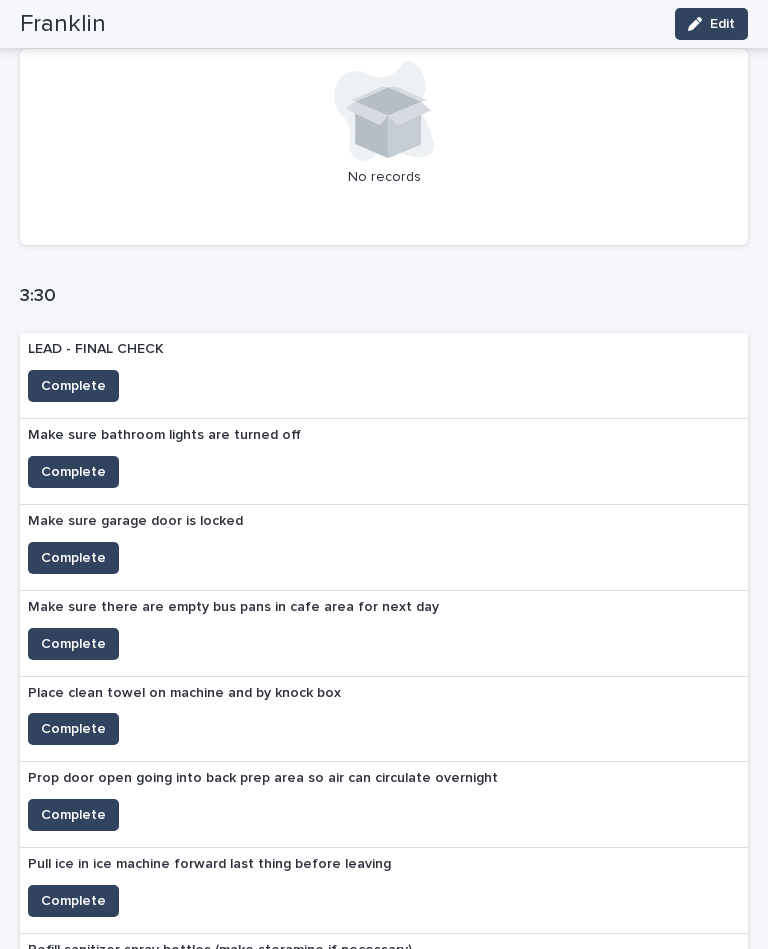 scroll, scrollTop: 1385, scrollLeft: 0, axis: vertical 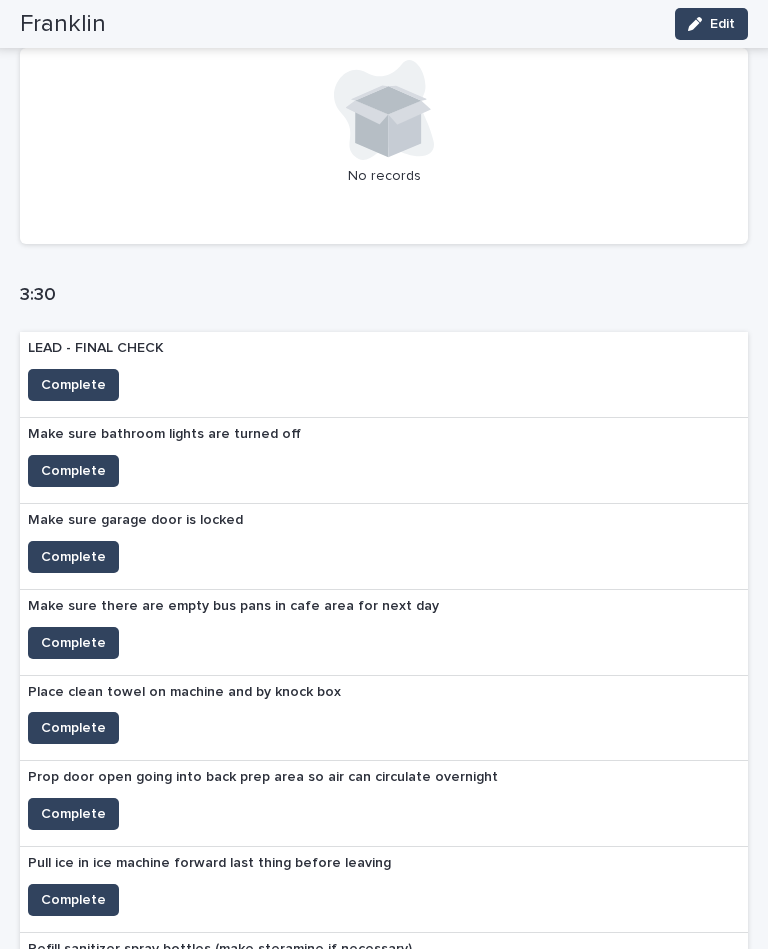 click on "Complete" at bounding box center [73, 385] 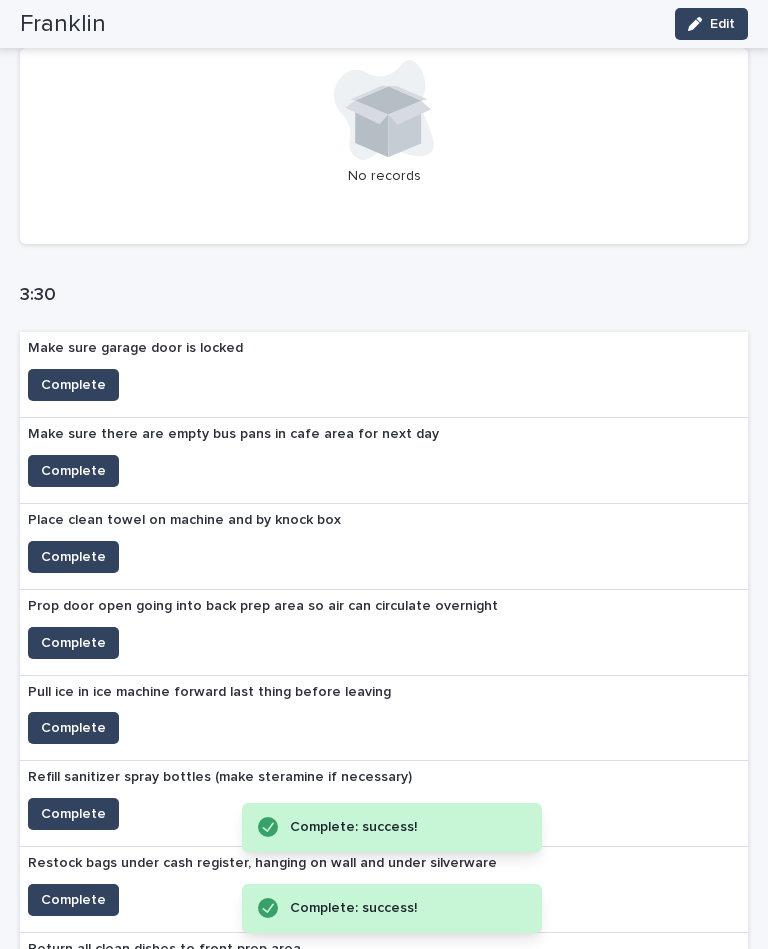 click on "Complete" at bounding box center (73, 471) 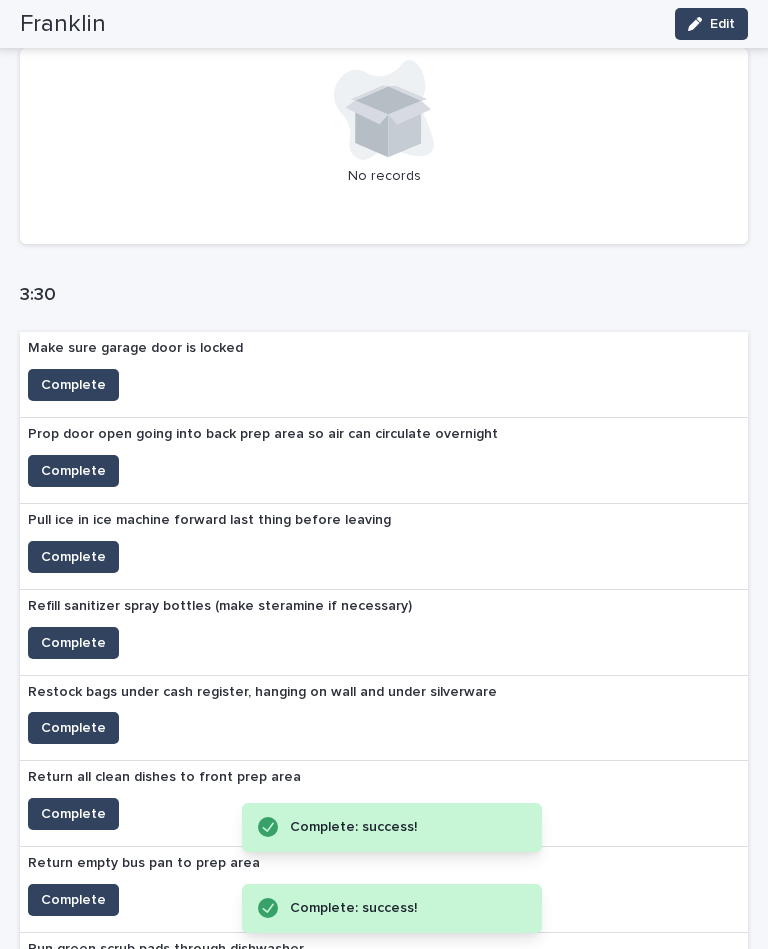 click on "Complete" at bounding box center [73, 557] 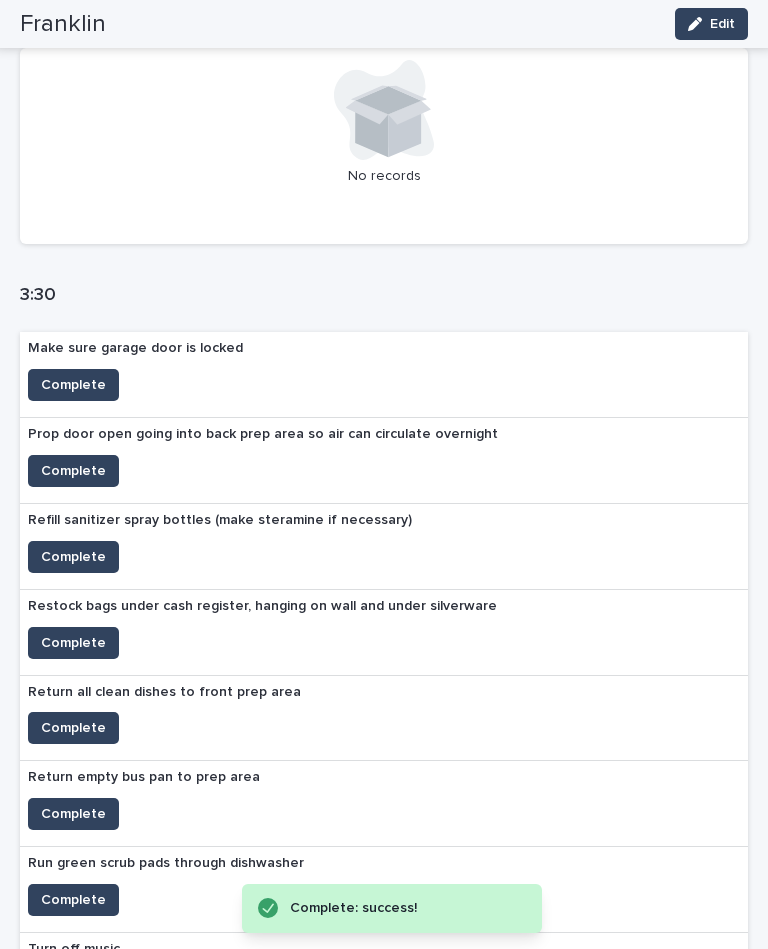 click on "Complete" at bounding box center [73, 557] 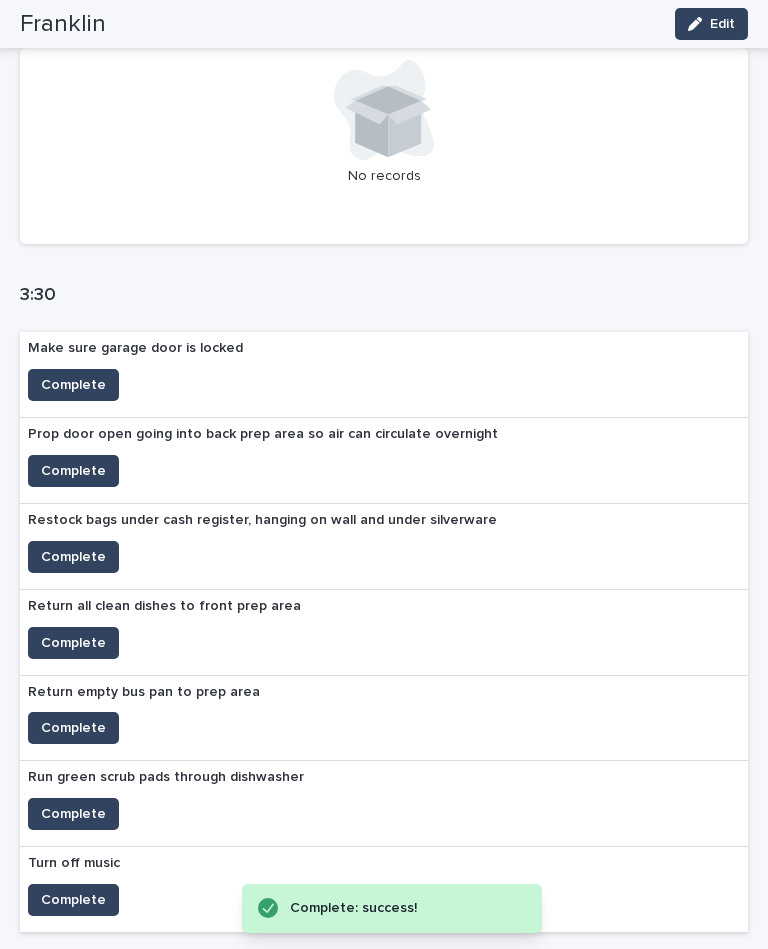click on "Complete" at bounding box center [73, 643] 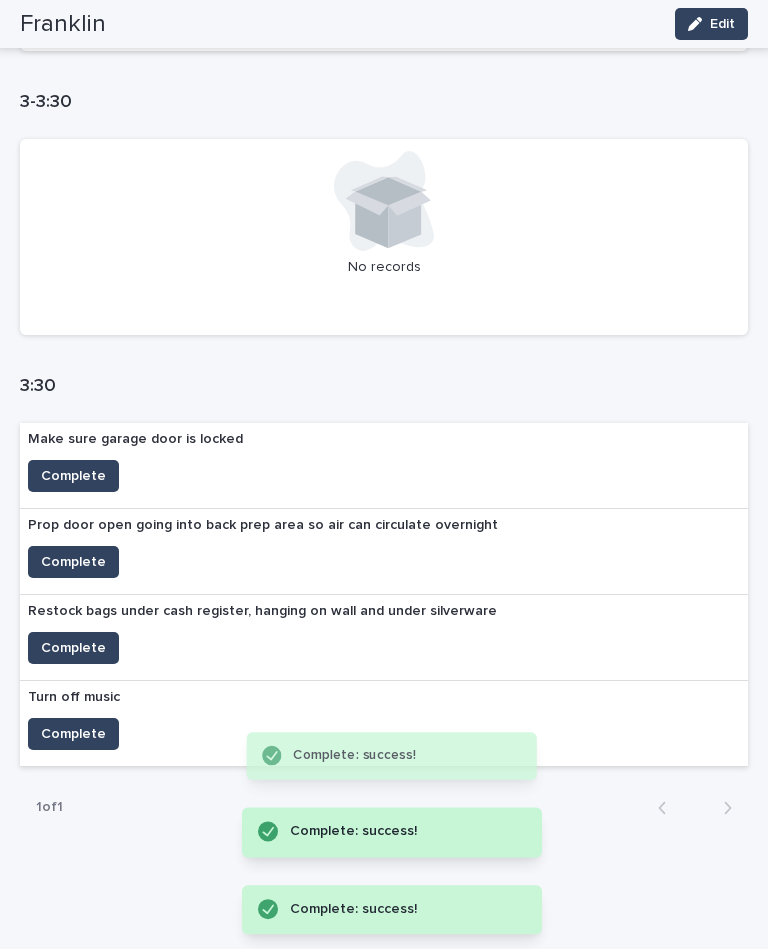 scroll, scrollTop: 1244, scrollLeft: 0, axis: vertical 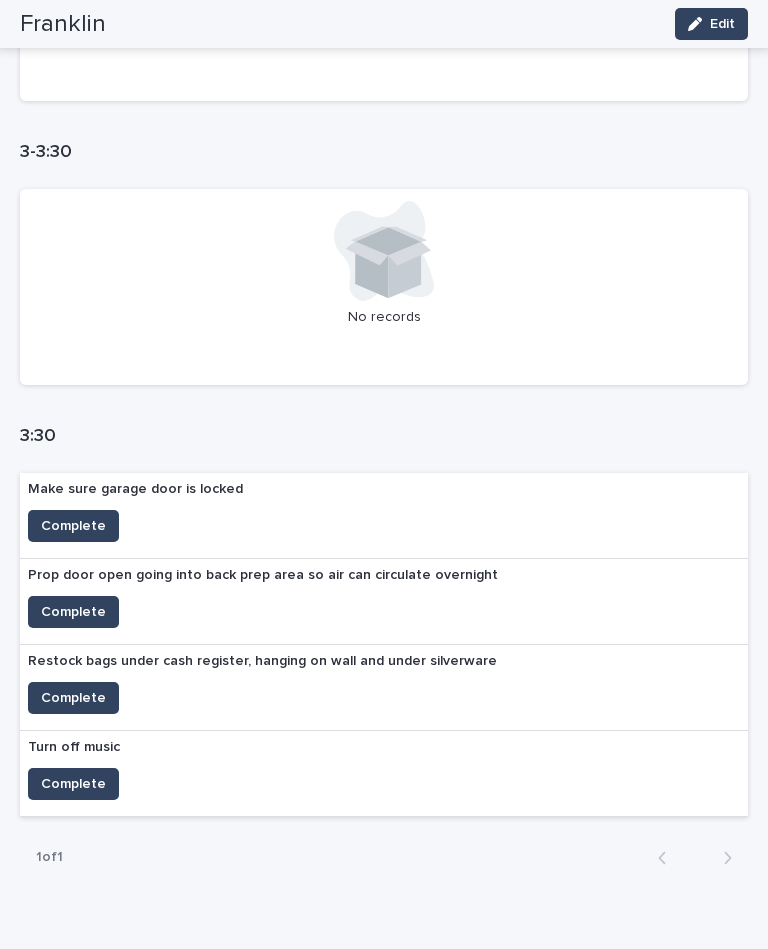 click on "Complete" at bounding box center (73, 526) 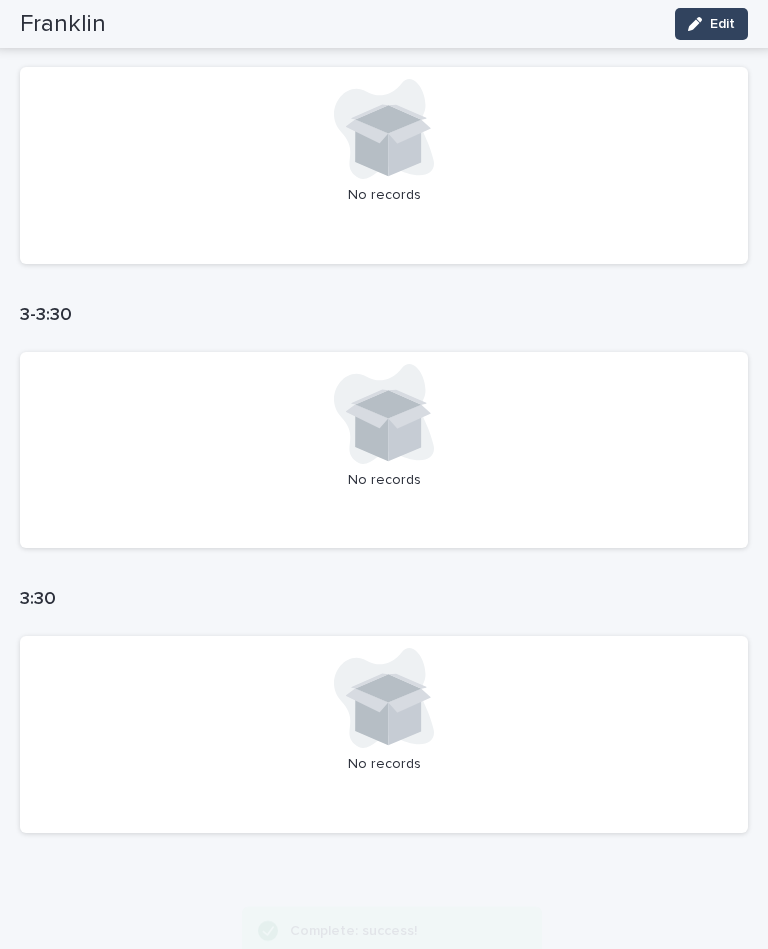 scroll, scrollTop: 989, scrollLeft: 0, axis: vertical 